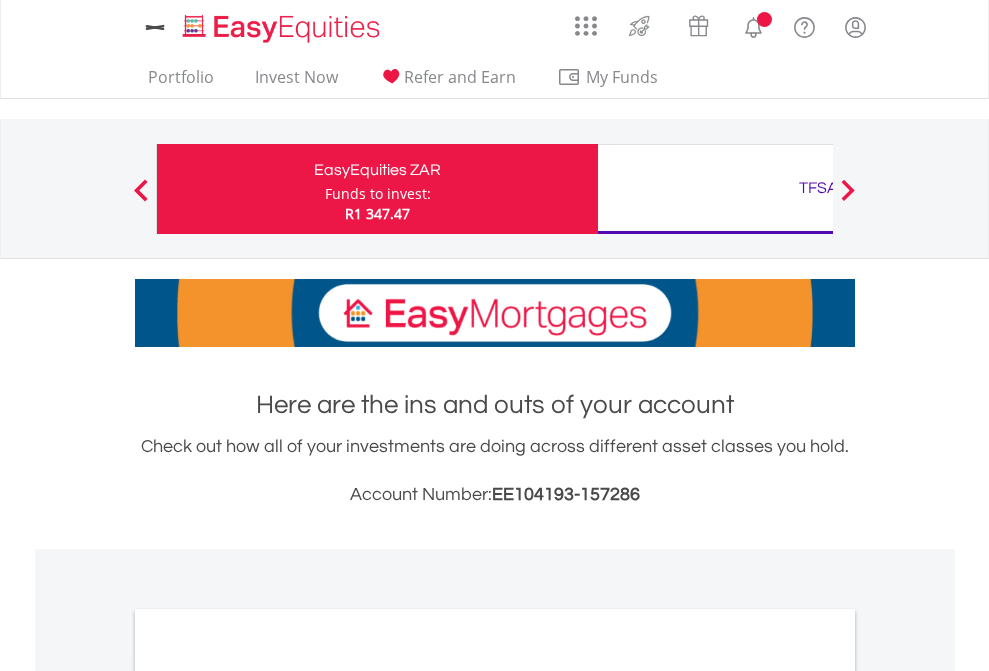 scroll, scrollTop: 0, scrollLeft: 0, axis: both 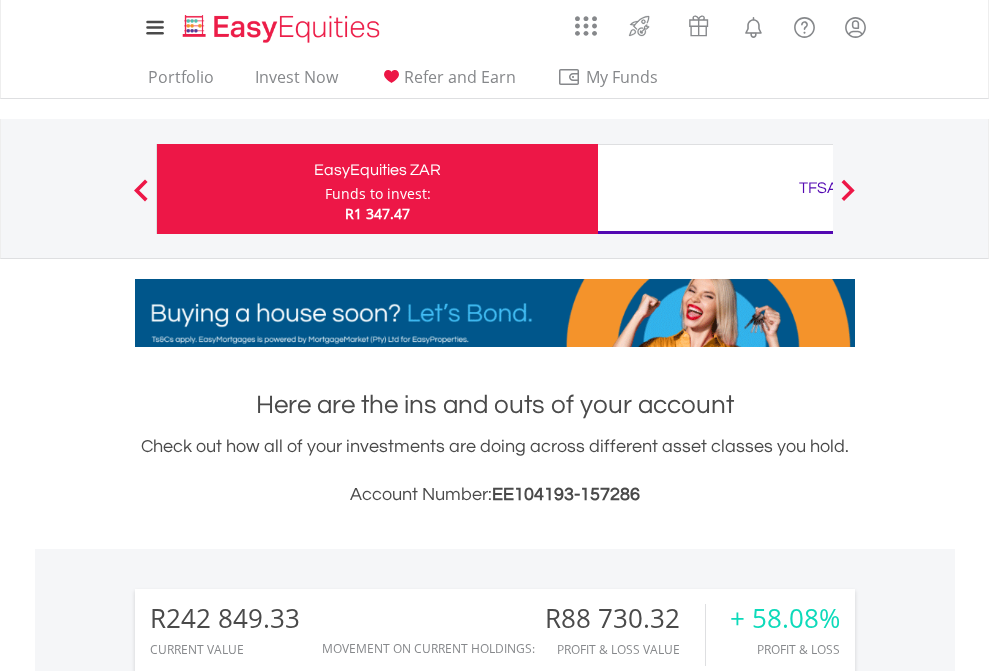 click on "Funds to invest:" at bounding box center [378, 194] 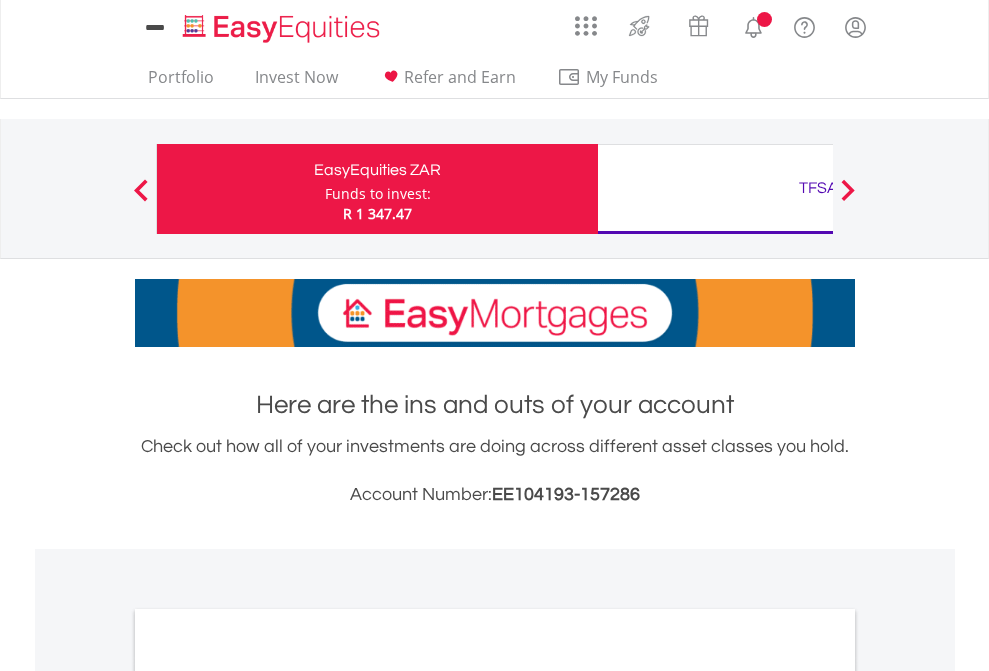 scroll, scrollTop: 0, scrollLeft: 0, axis: both 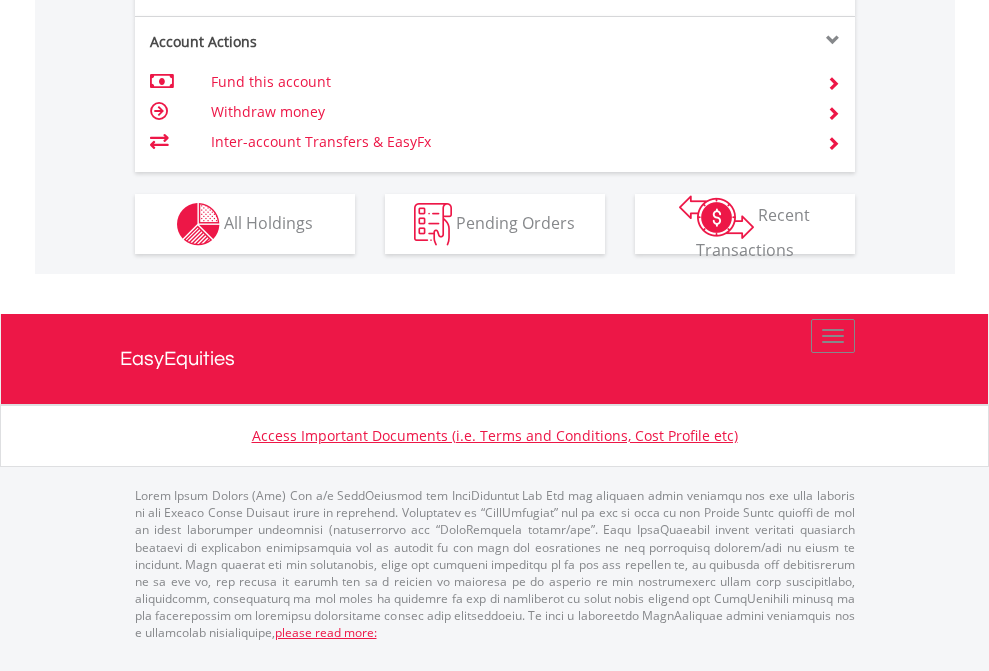 click on "Investment types" at bounding box center [706, -337] 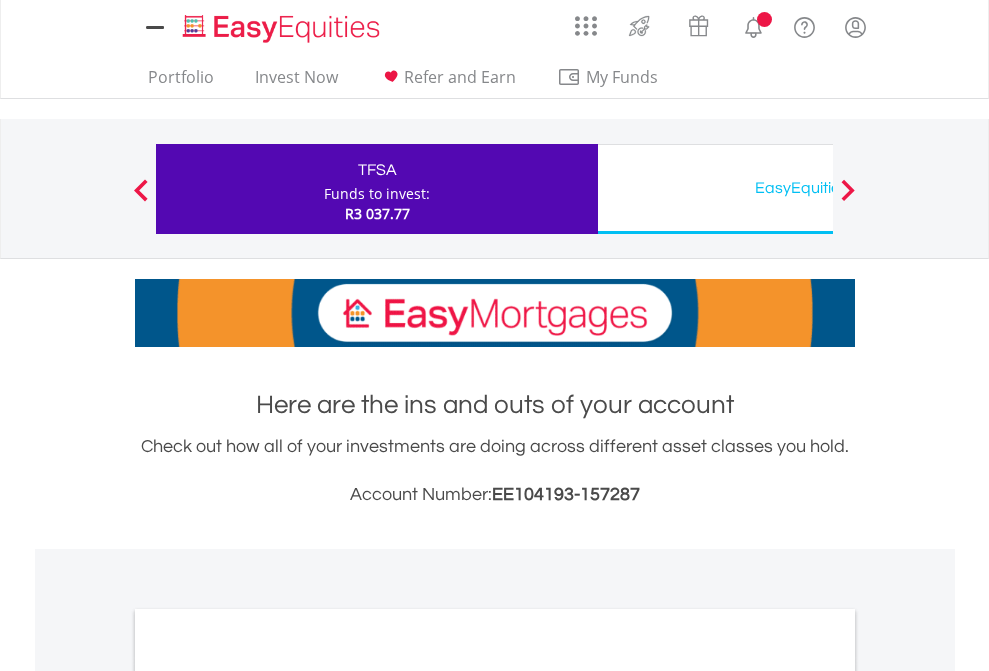 scroll, scrollTop: 0, scrollLeft: 0, axis: both 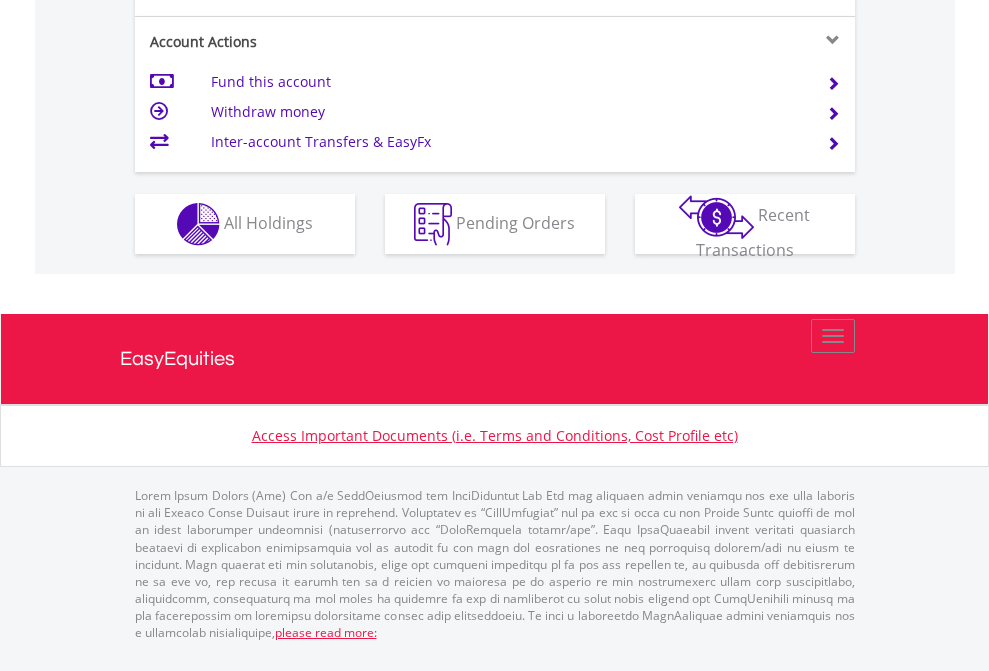 click on "Investment types" at bounding box center [706, -337] 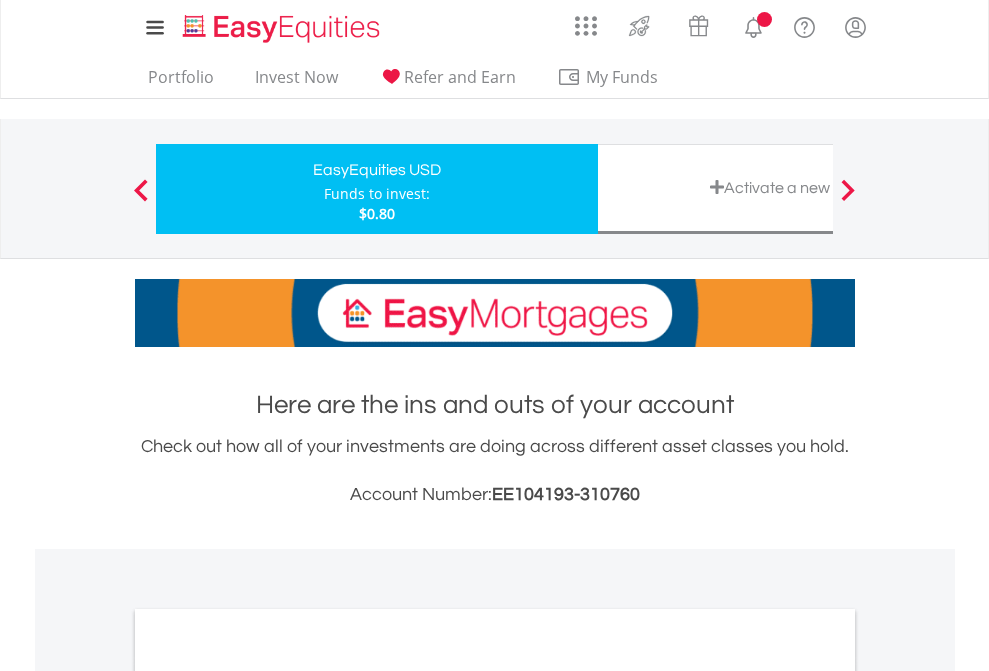 scroll, scrollTop: 0, scrollLeft: 0, axis: both 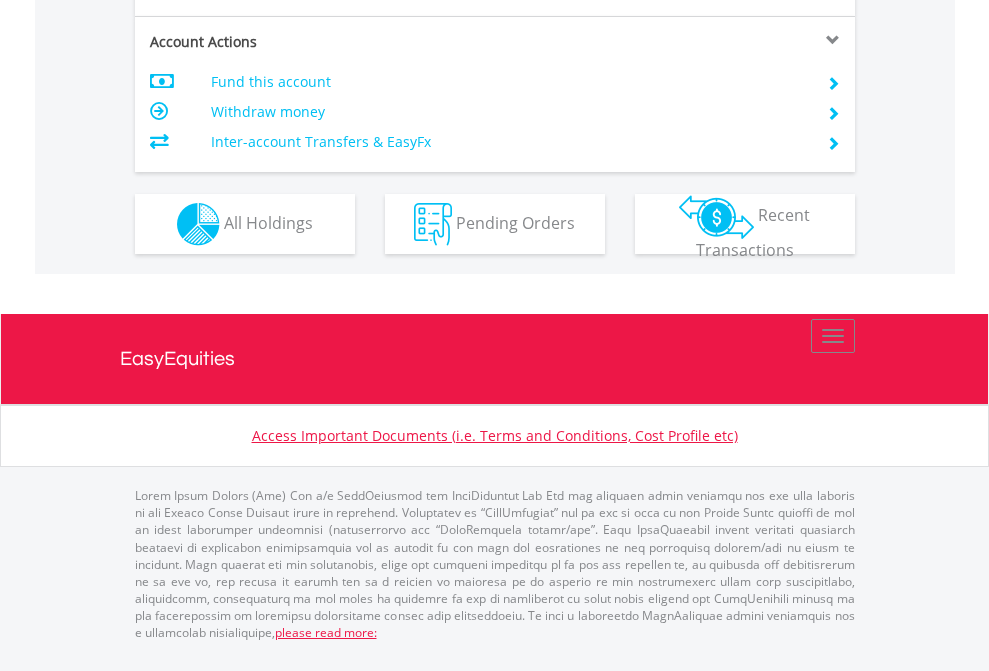 click on "Investment types" at bounding box center [706, -337] 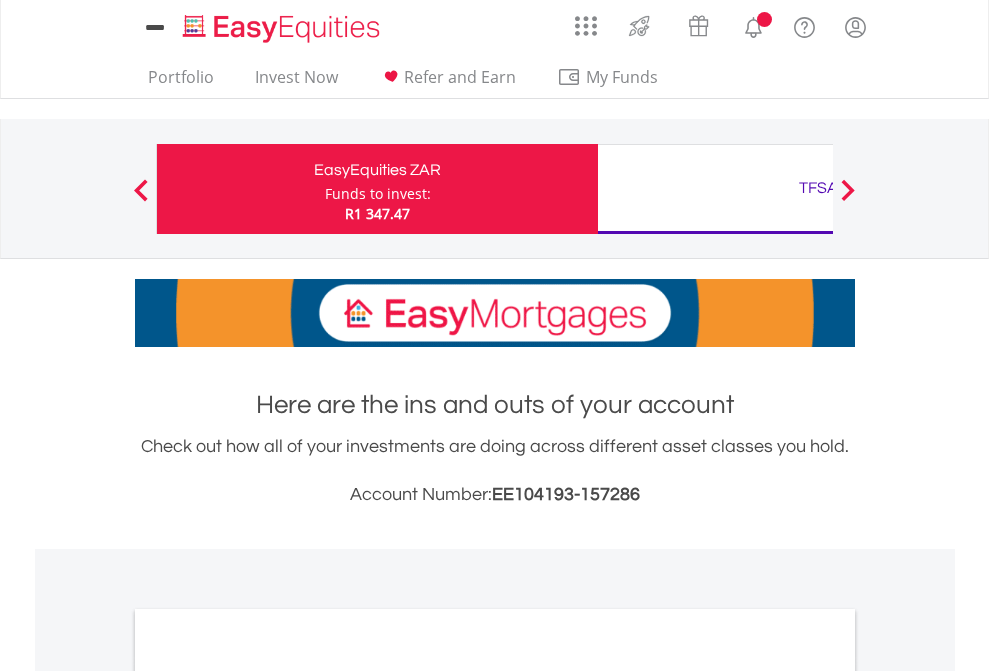 scroll, scrollTop: 1202, scrollLeft: 0, axis: vertical 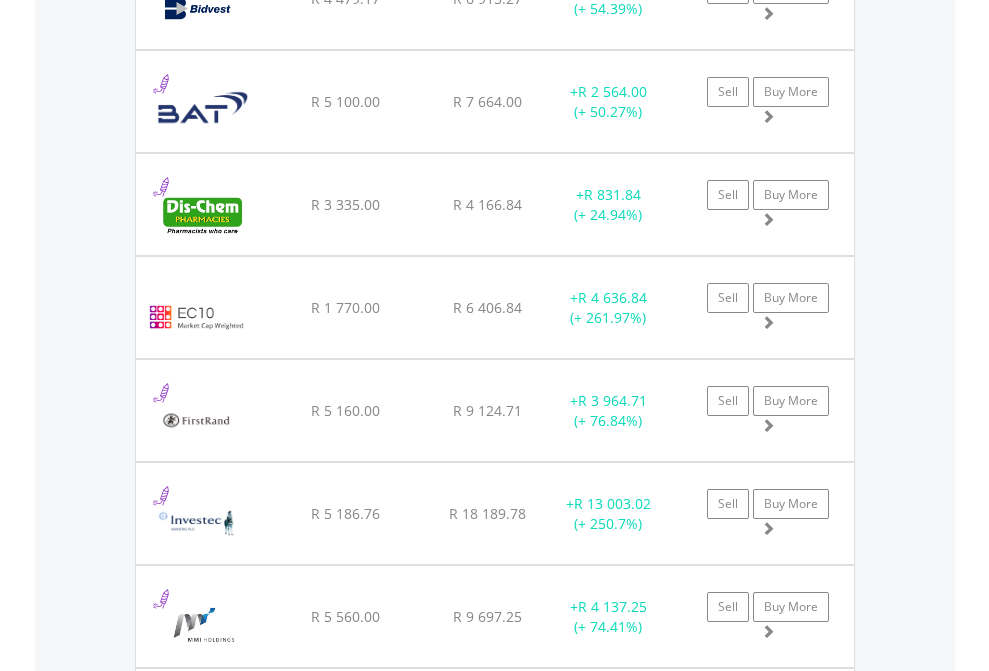 click on "TFSA" at bounding box center (818, -2196) 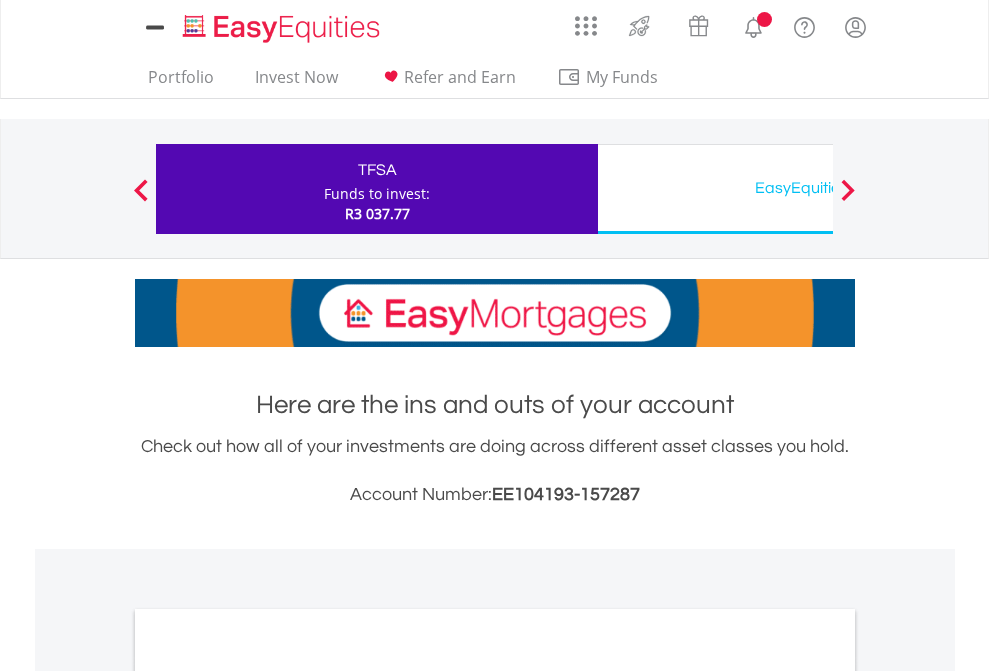 scroll, scrollTop: 1202, scrollLeft: 0, axis: vertical 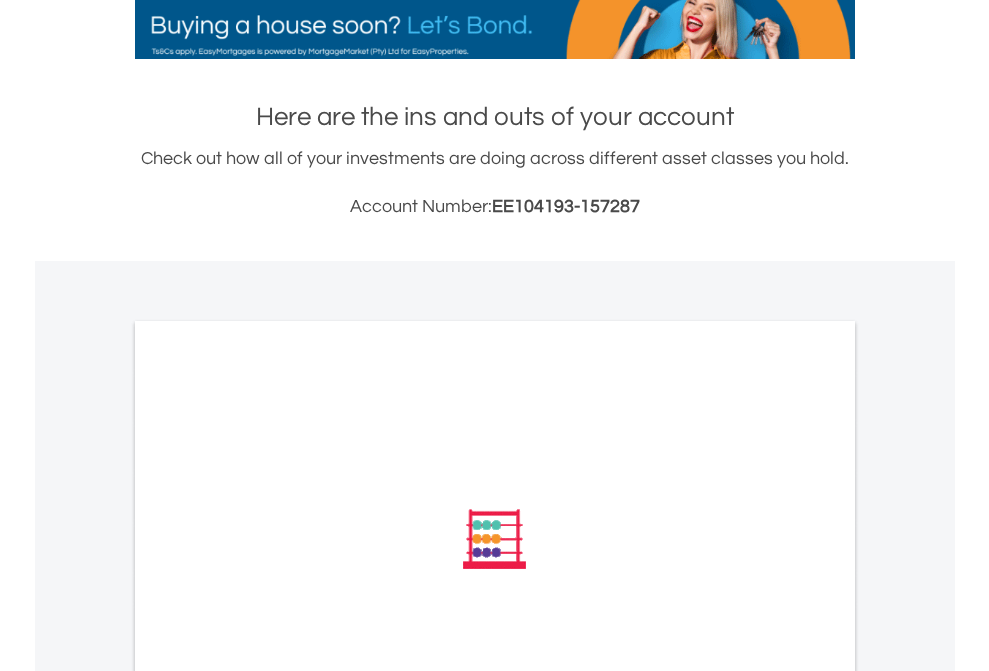 click on "All Holdings" at bounding box center [268, 808] 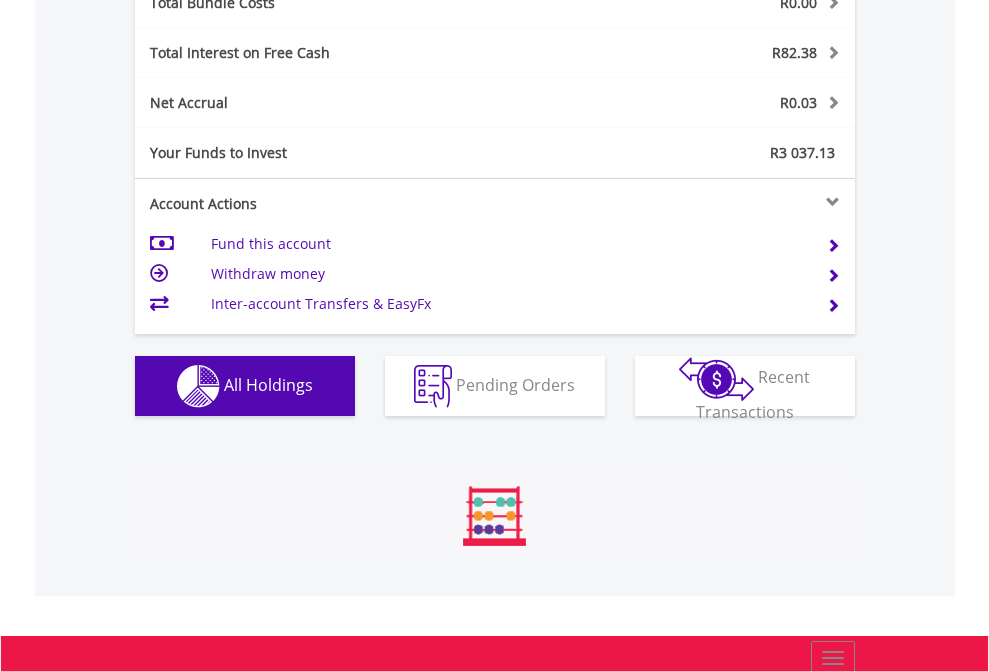 scroll, scrollTop: 999808, scrollLeft: 999687, axis: both 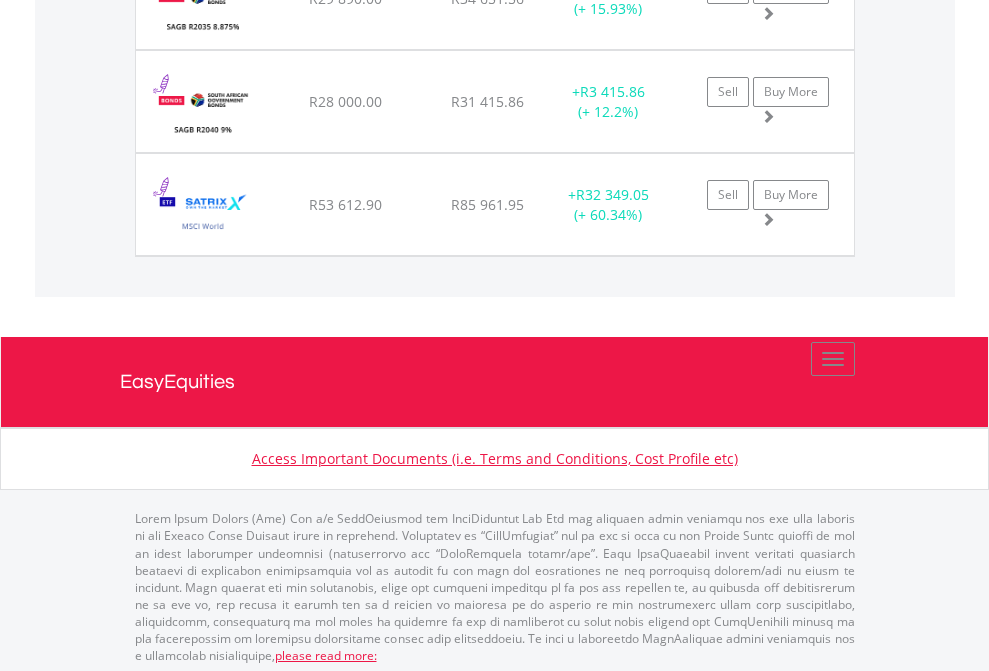 click on "EasyEquities USD" at bounding box center [818, -2156] 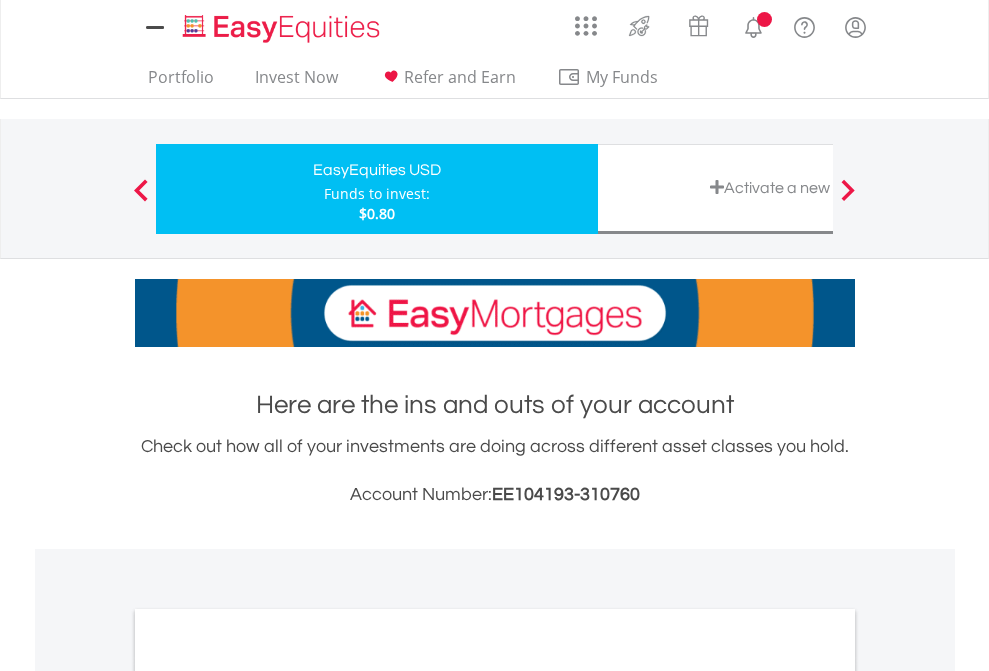 scroll, scrollTop: 0, scrollLeft: 0, axis: both 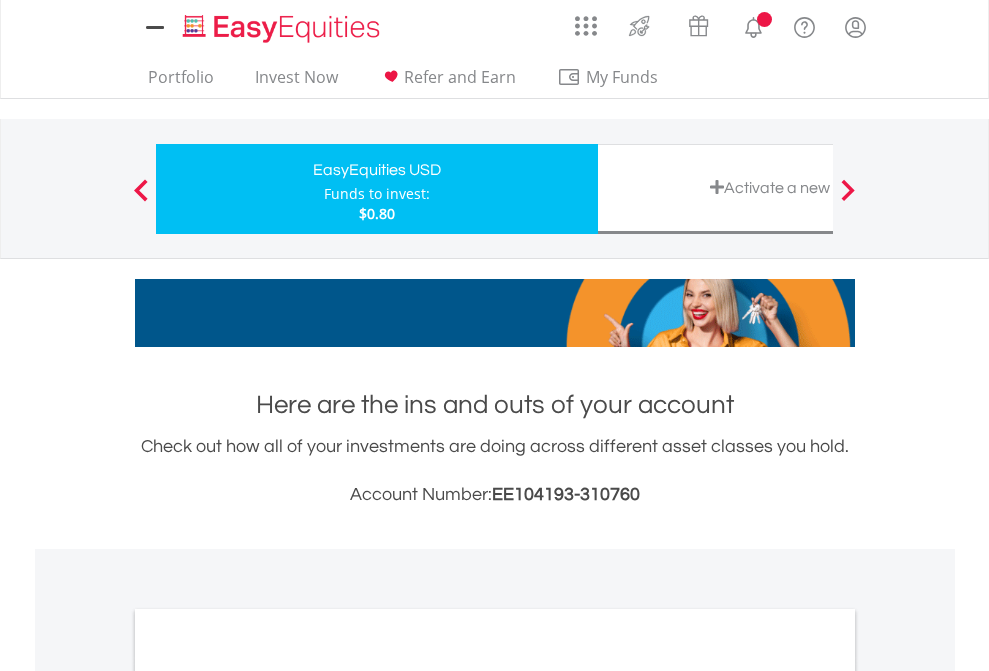 click on "All Holdings" at bounding box center [268, 1096] 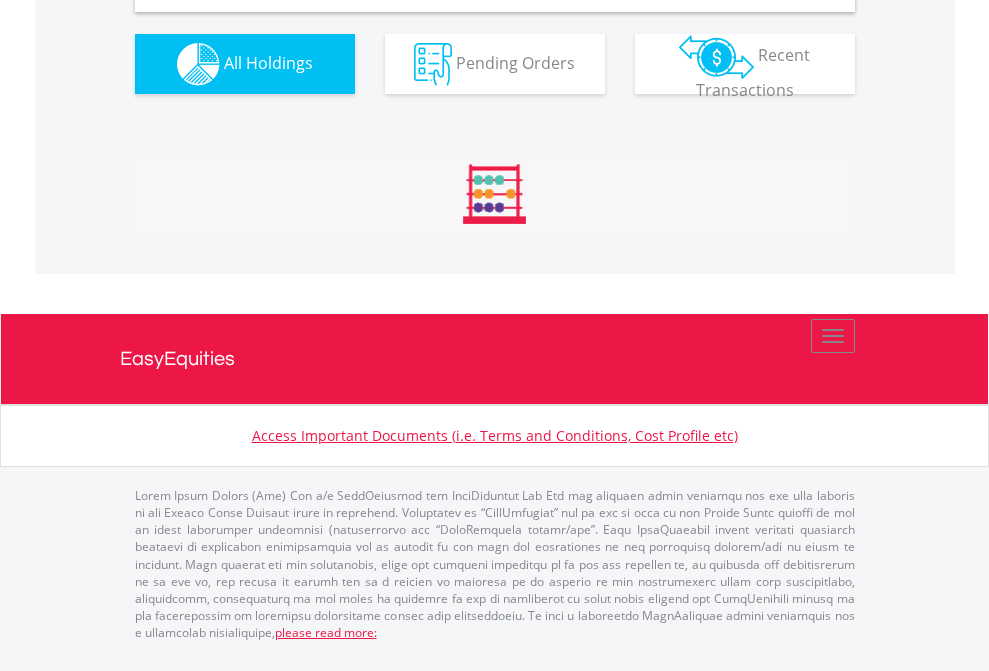 scroll, scrollTop: 1933, scrollLeft: 0, axis: vertical 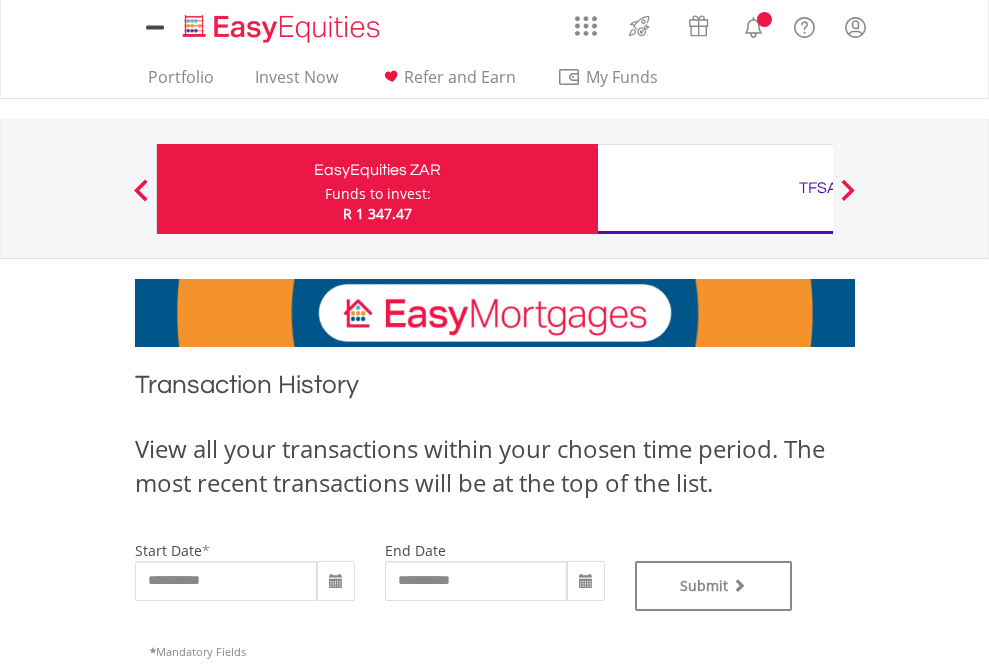 type on "**********" 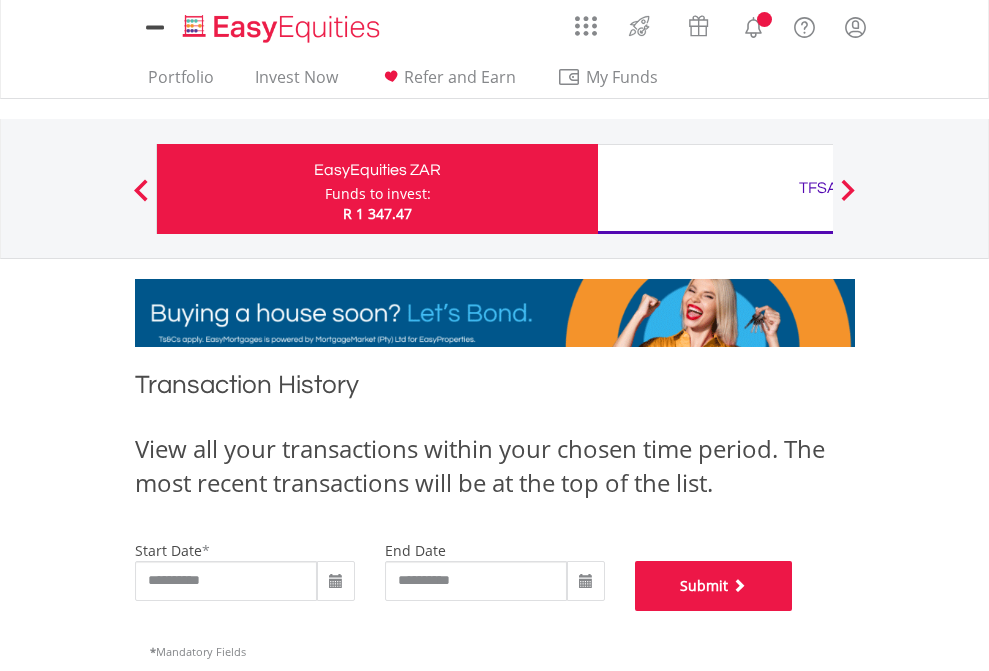 click on "Submit" at bounding box center [714, 586] 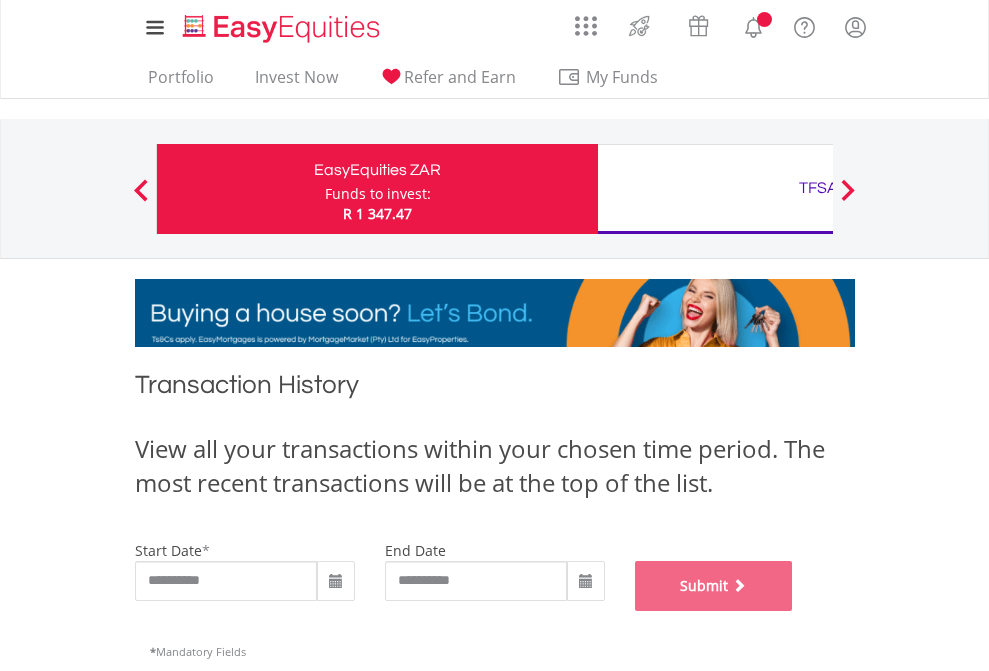 scroll, scrollTop: 811, scrollLeft: 0, axis: vertical 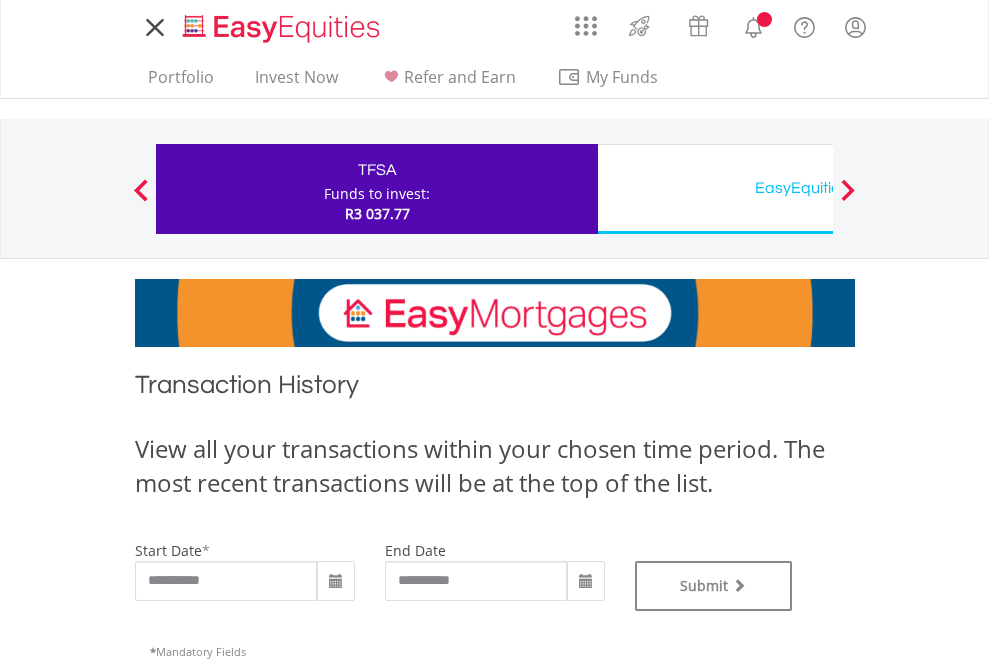 type on "**********" 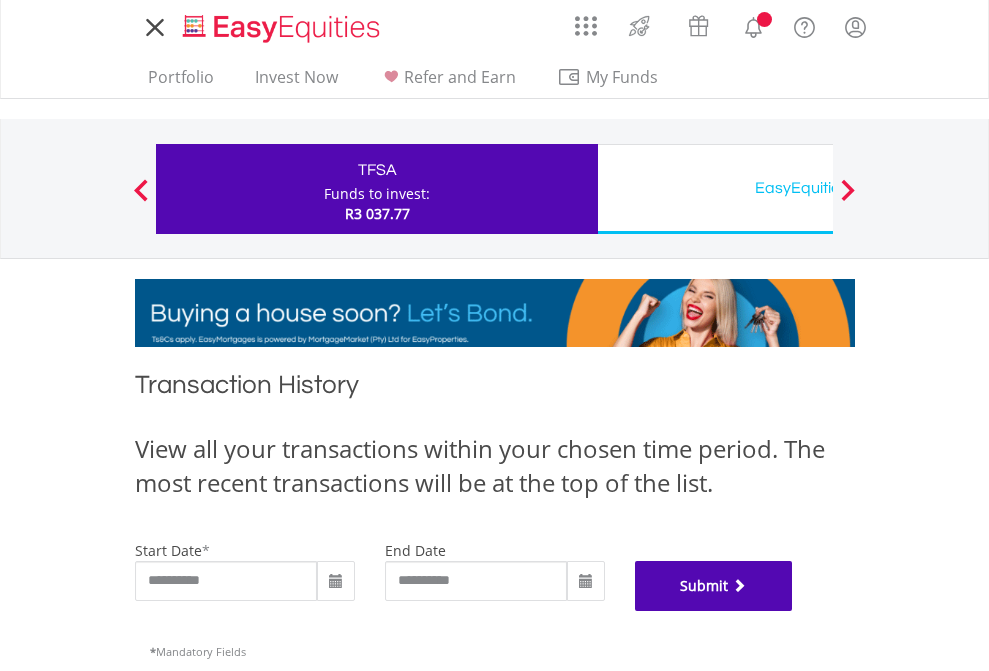 click on "Submit" at bounding box center (714, 586) 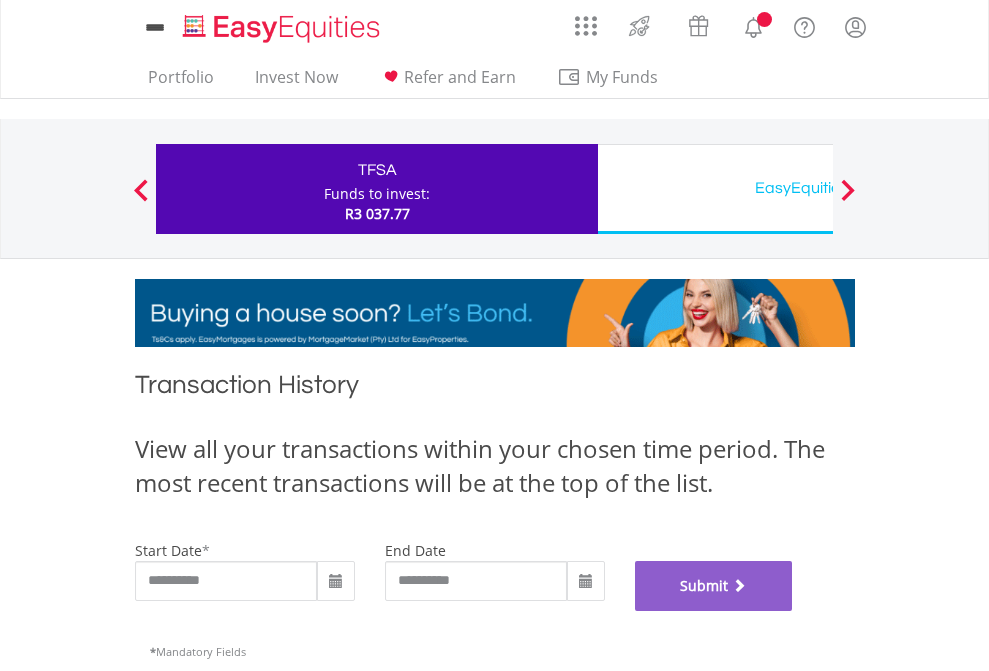 scroll, scrollTop: 811, scrollLeft: 0, axis: vertical 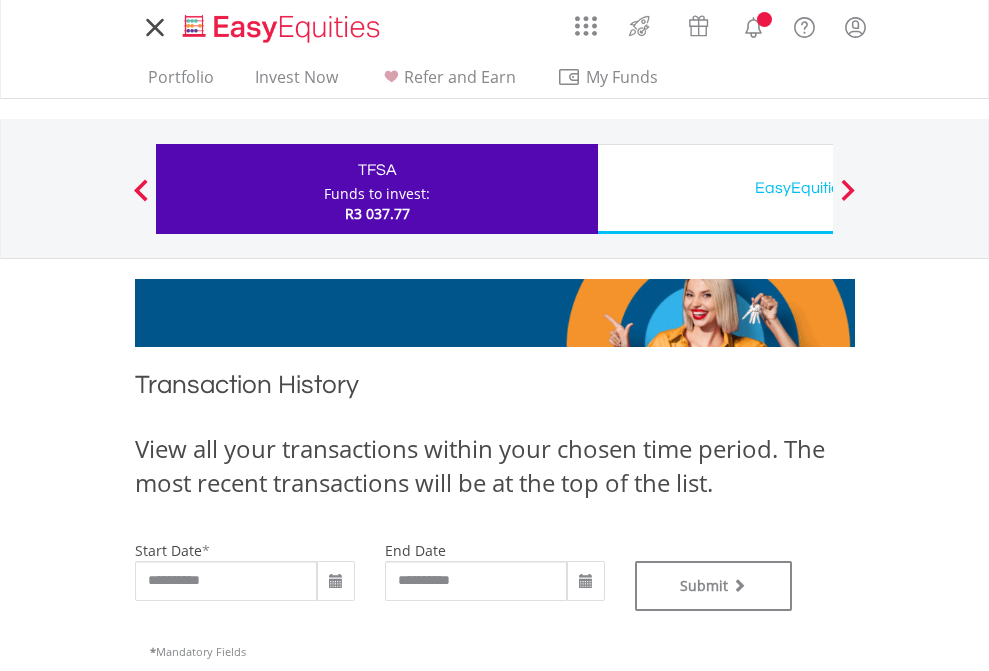 click on "EasyEquities USD" at bounding box center [818, 188] 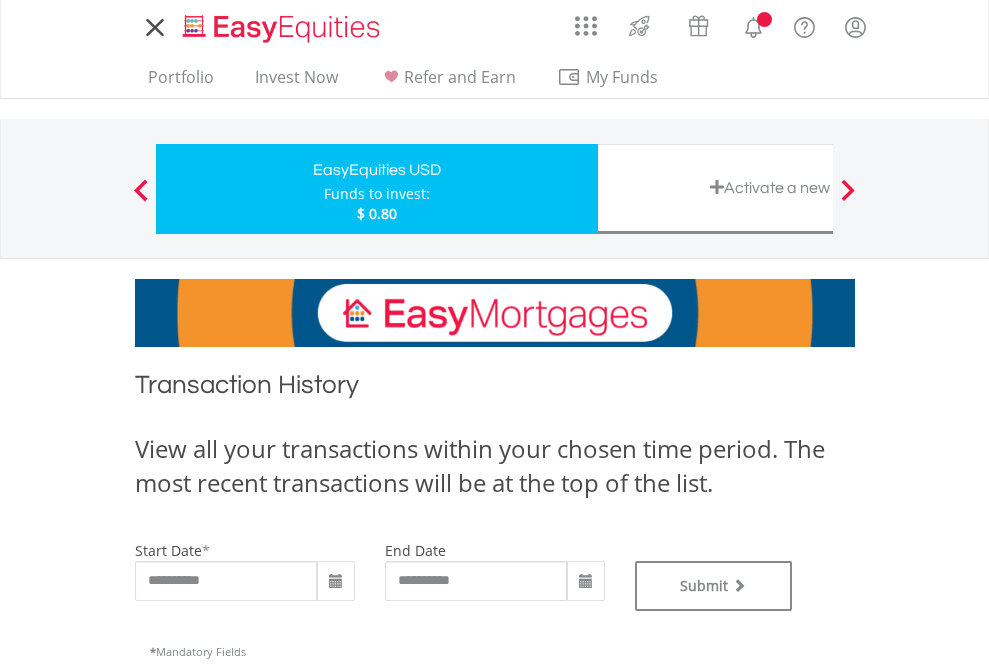 scroll, scrollTop: 0, scrollLeft: 0, axis: both 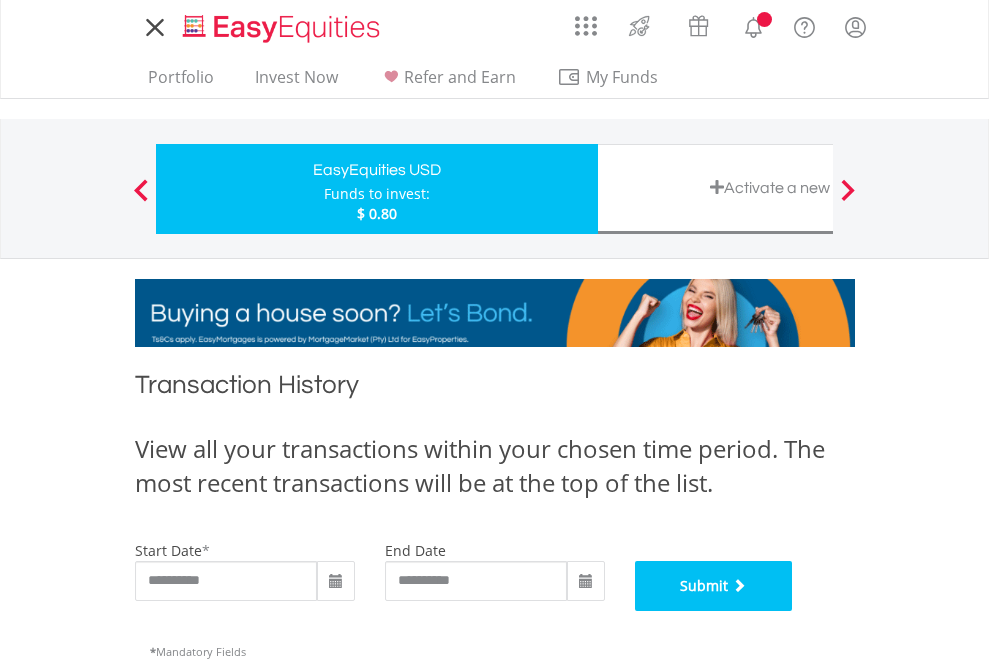 click on "Submit" at bounding box center (714, 586) 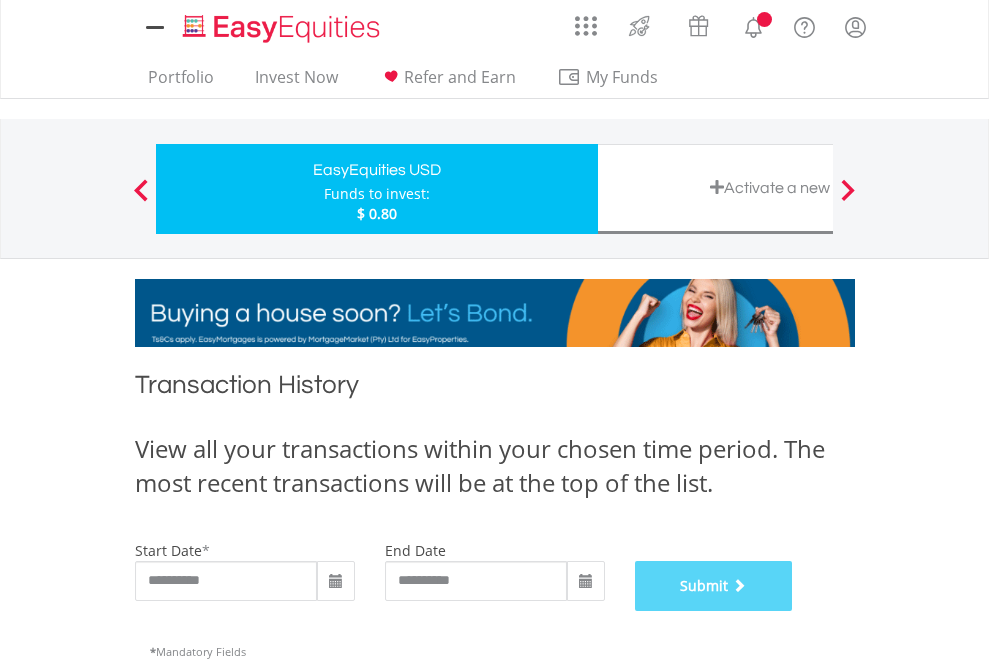 scroll, scrollTop: 811, scrollLeft: 0, axis: vertical 